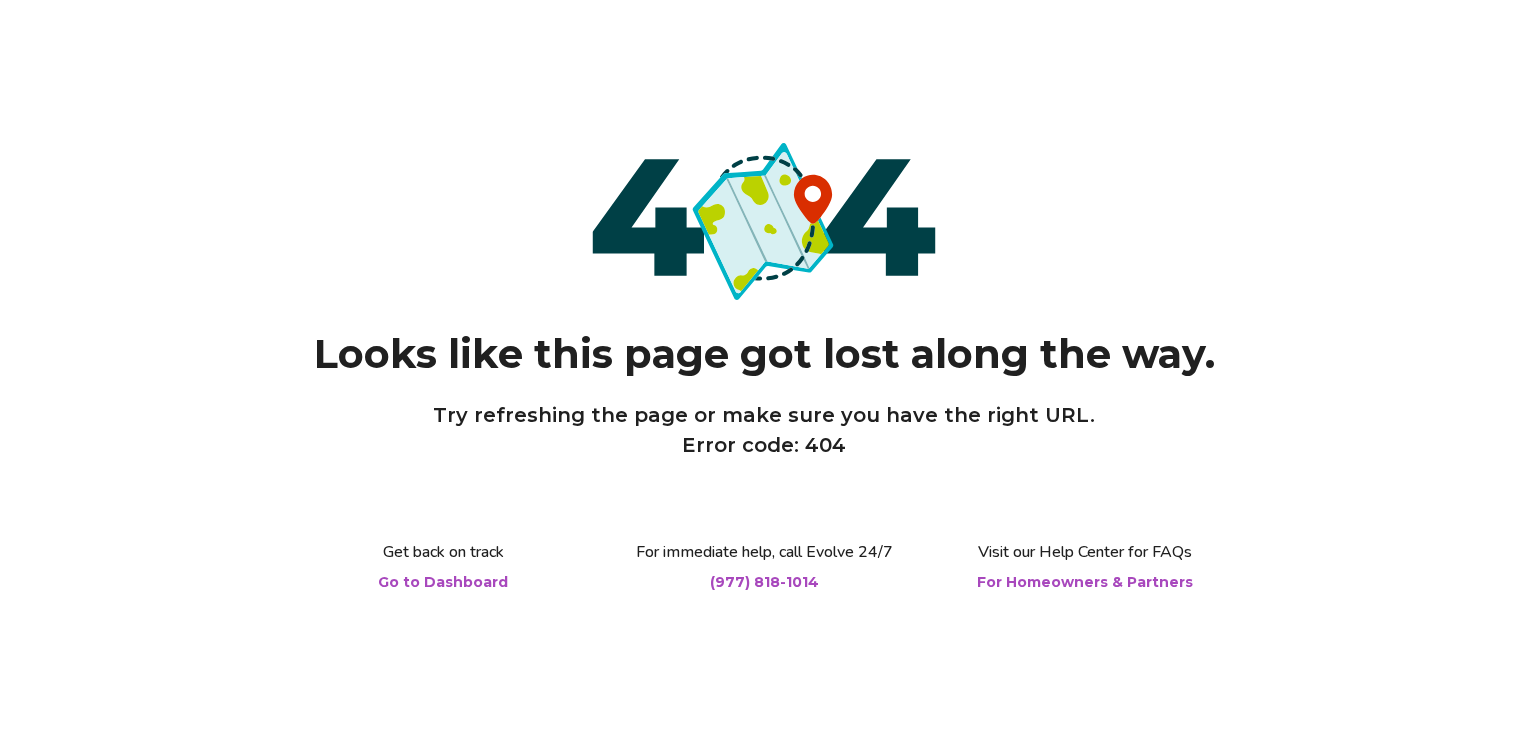 scroll, scrollTop: 0, scrollLeft: 0, axis: both 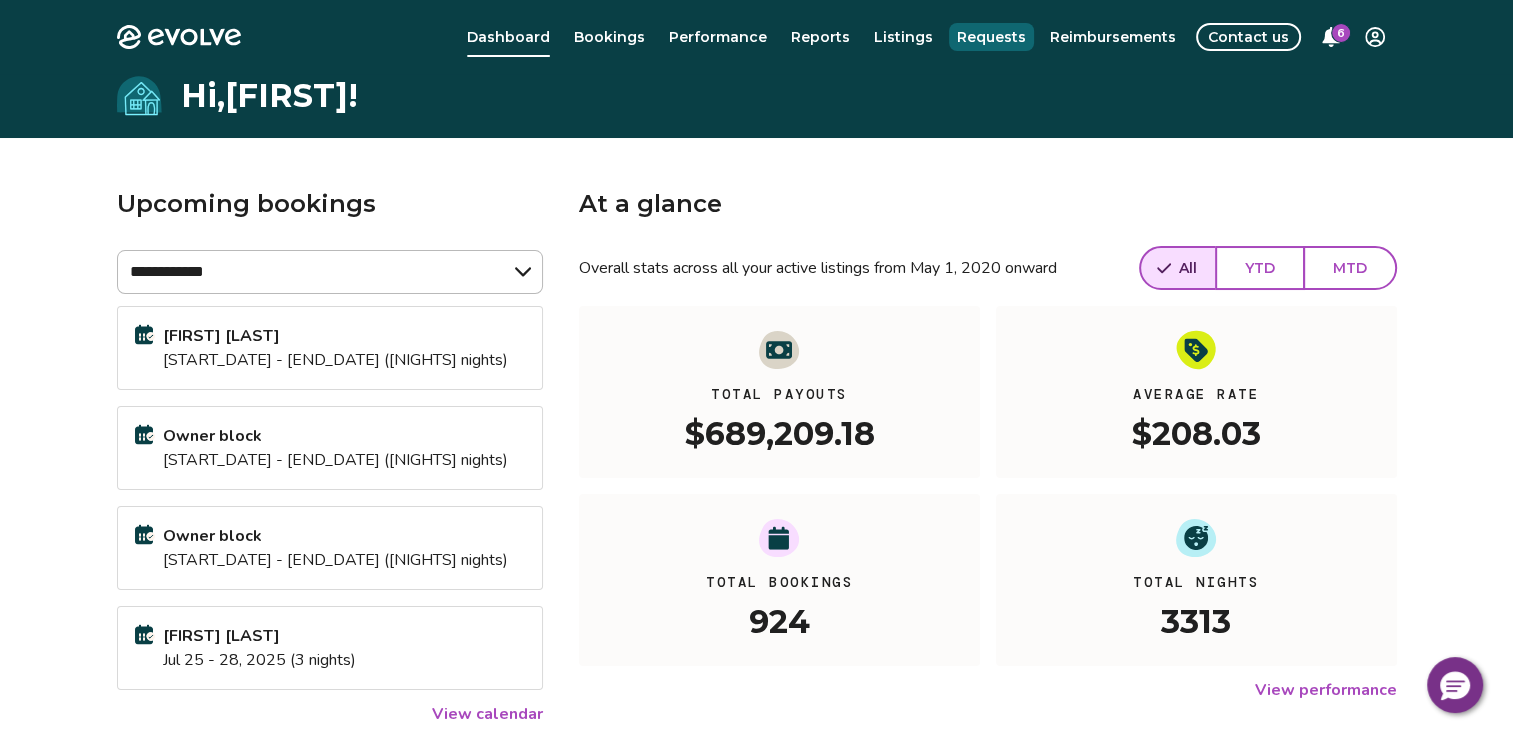click on "Requests" at bounding box center [991, 37] 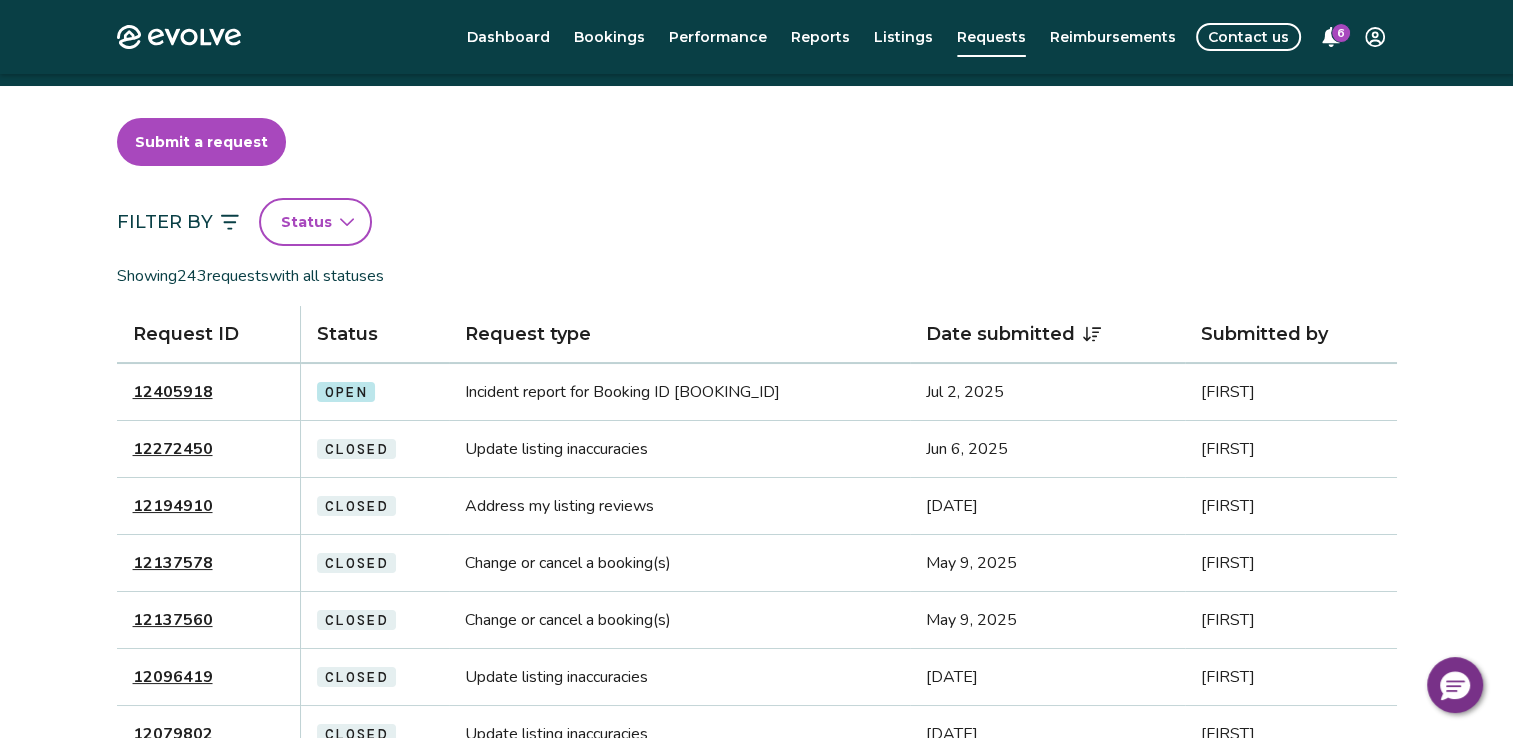 scroll, scrollTop: 100, scrollLeft: 0, axis: vertical 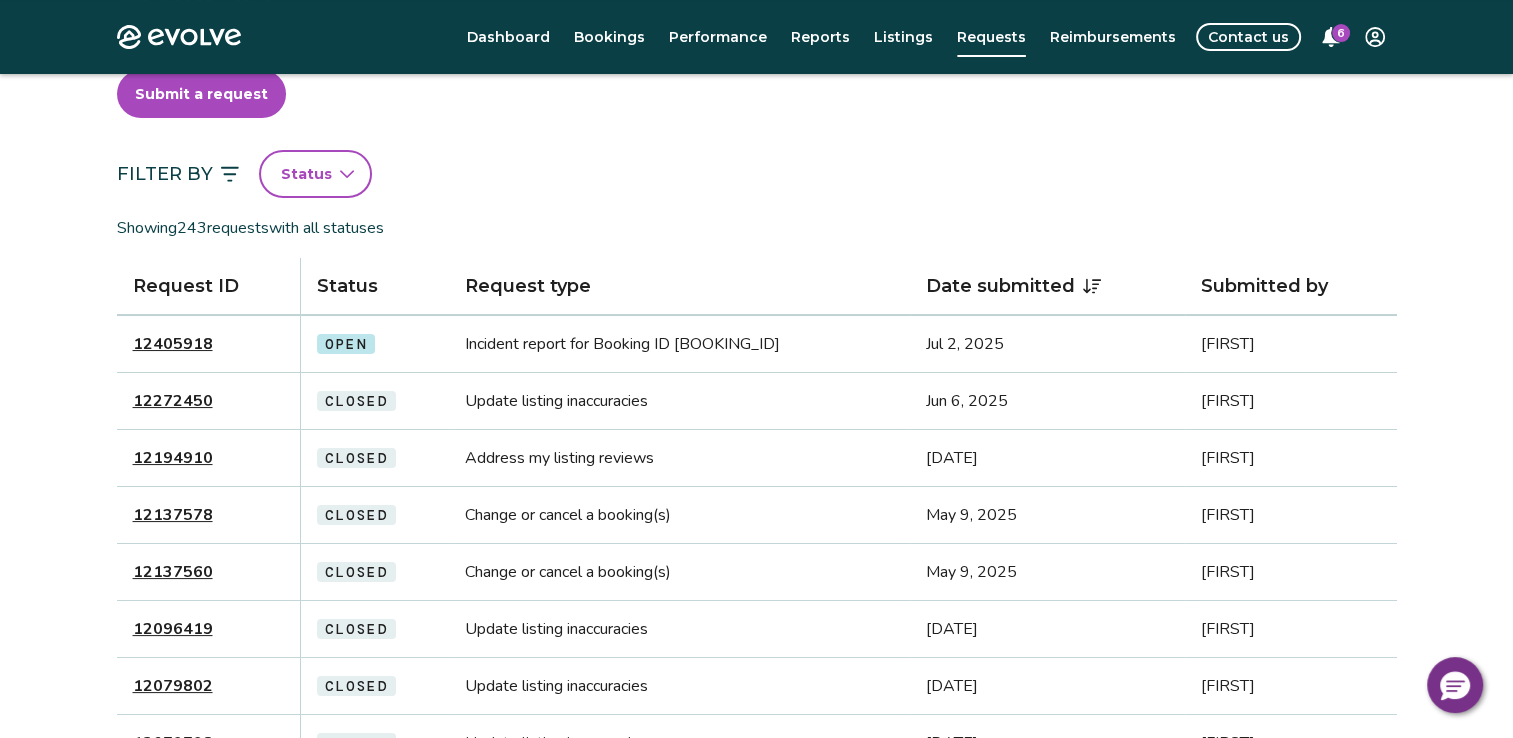 click on "12405918" at bounding box center (173, 344) 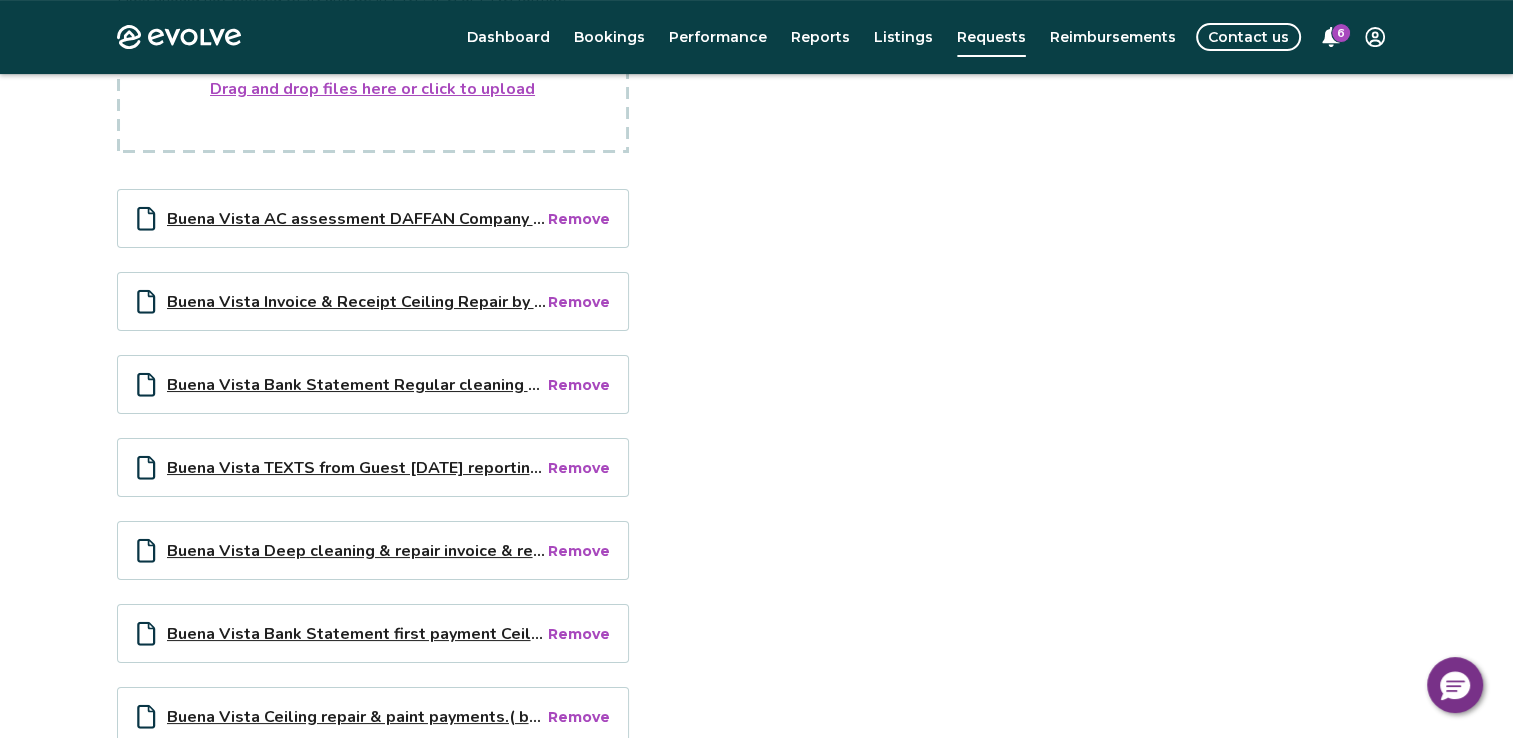 scroll, scrollTop: 636, scrollLeft: 0, axis: vertical 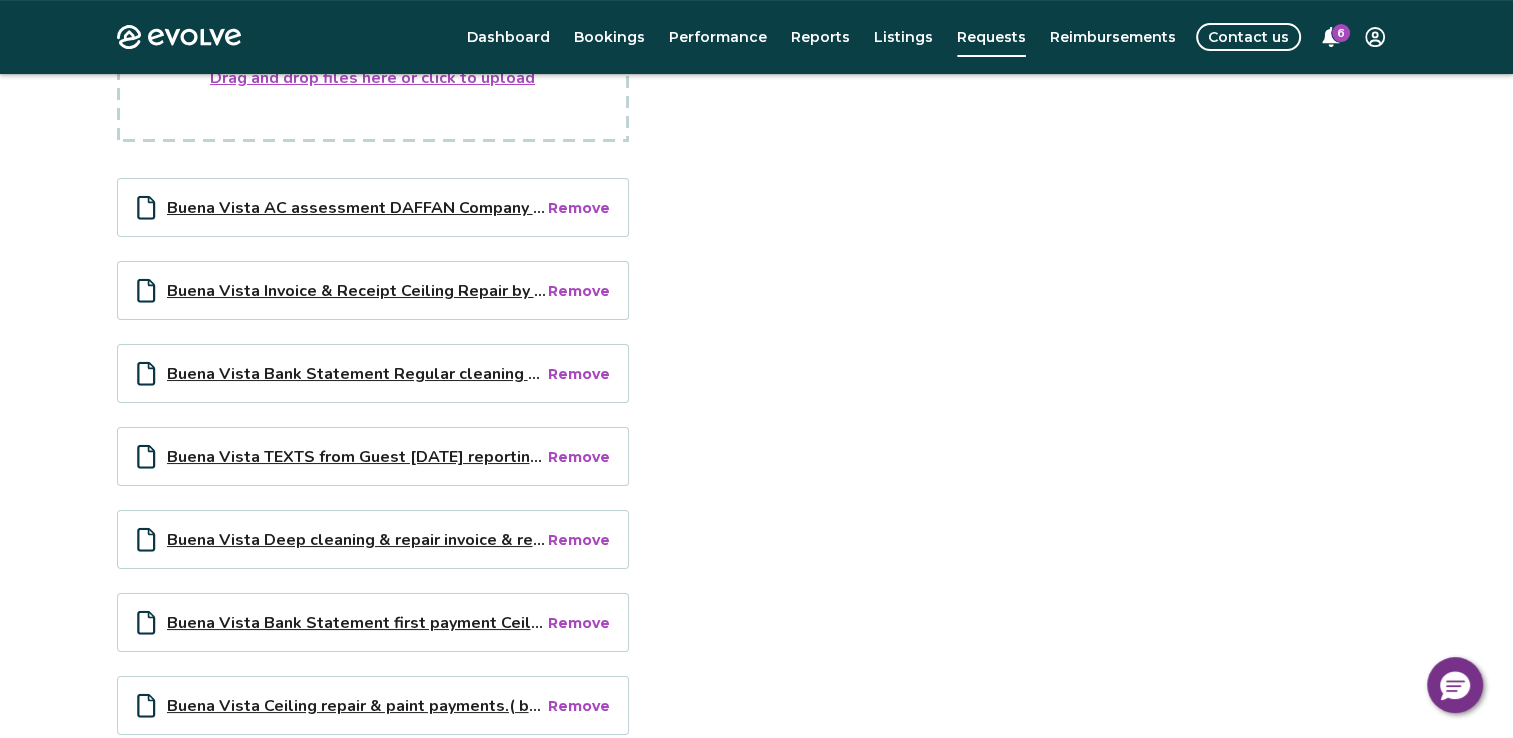 type on "*" 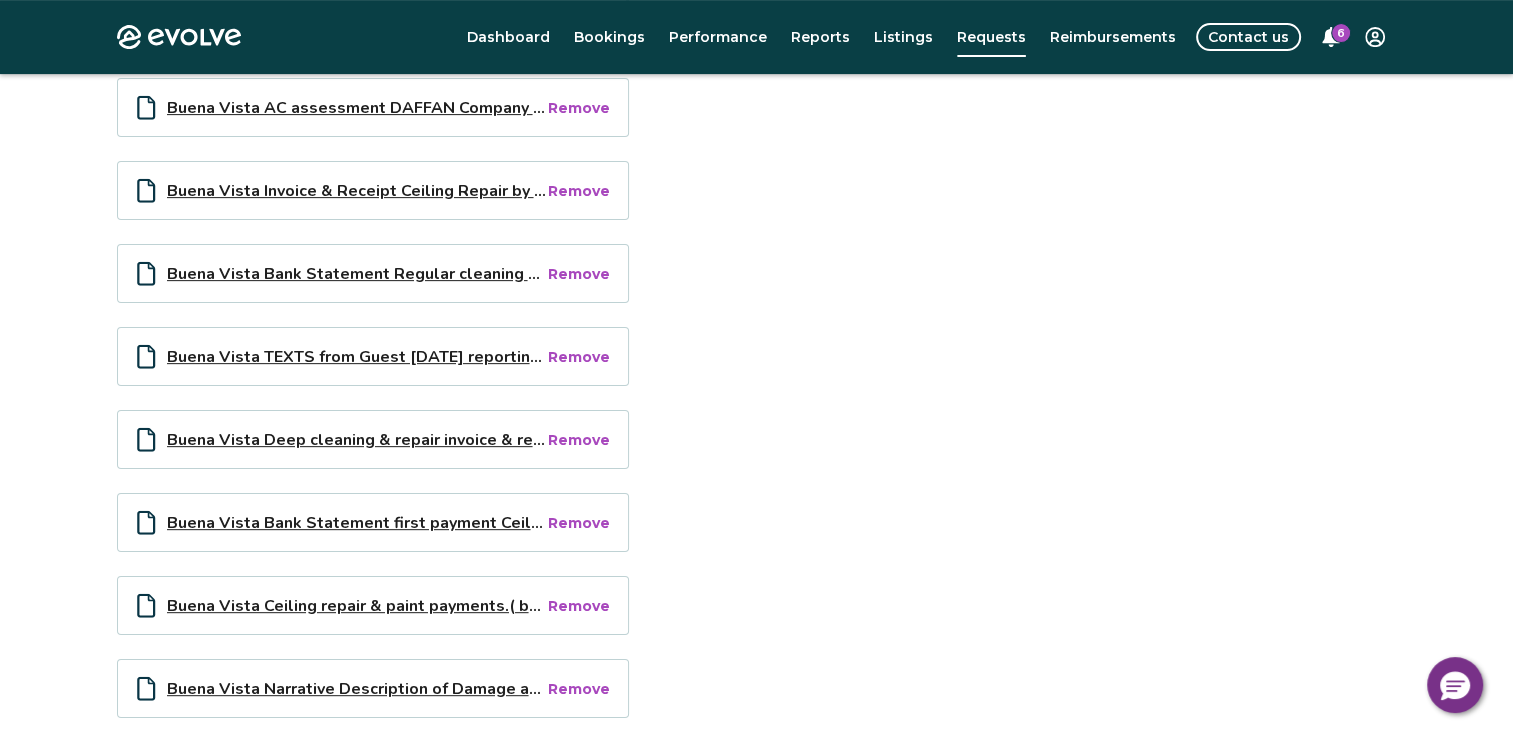 scroll, scrollTop: 436, scrollLeft: 0, axis: vertical 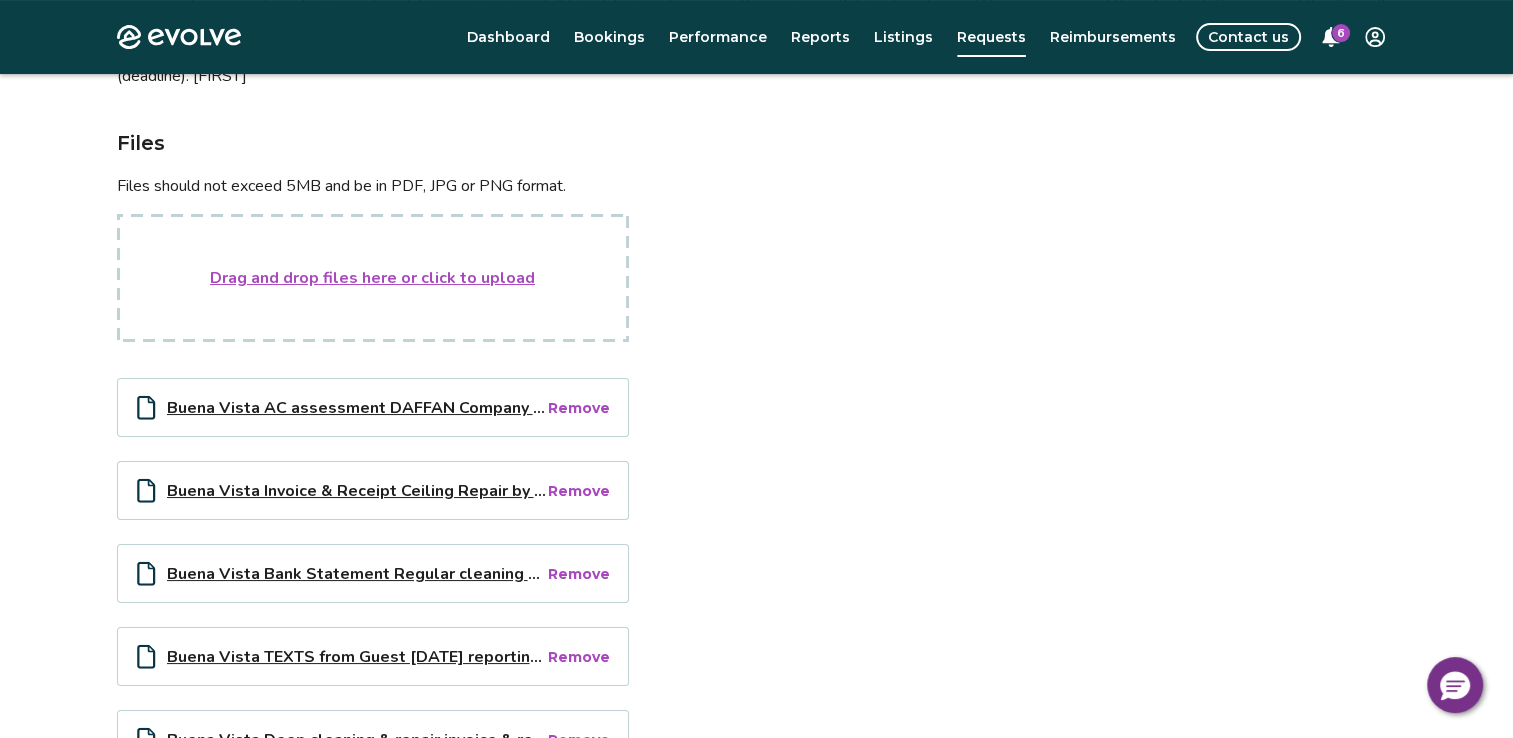 click on "Drag and drop files here or click to upload" at bounding box center (372, 278) 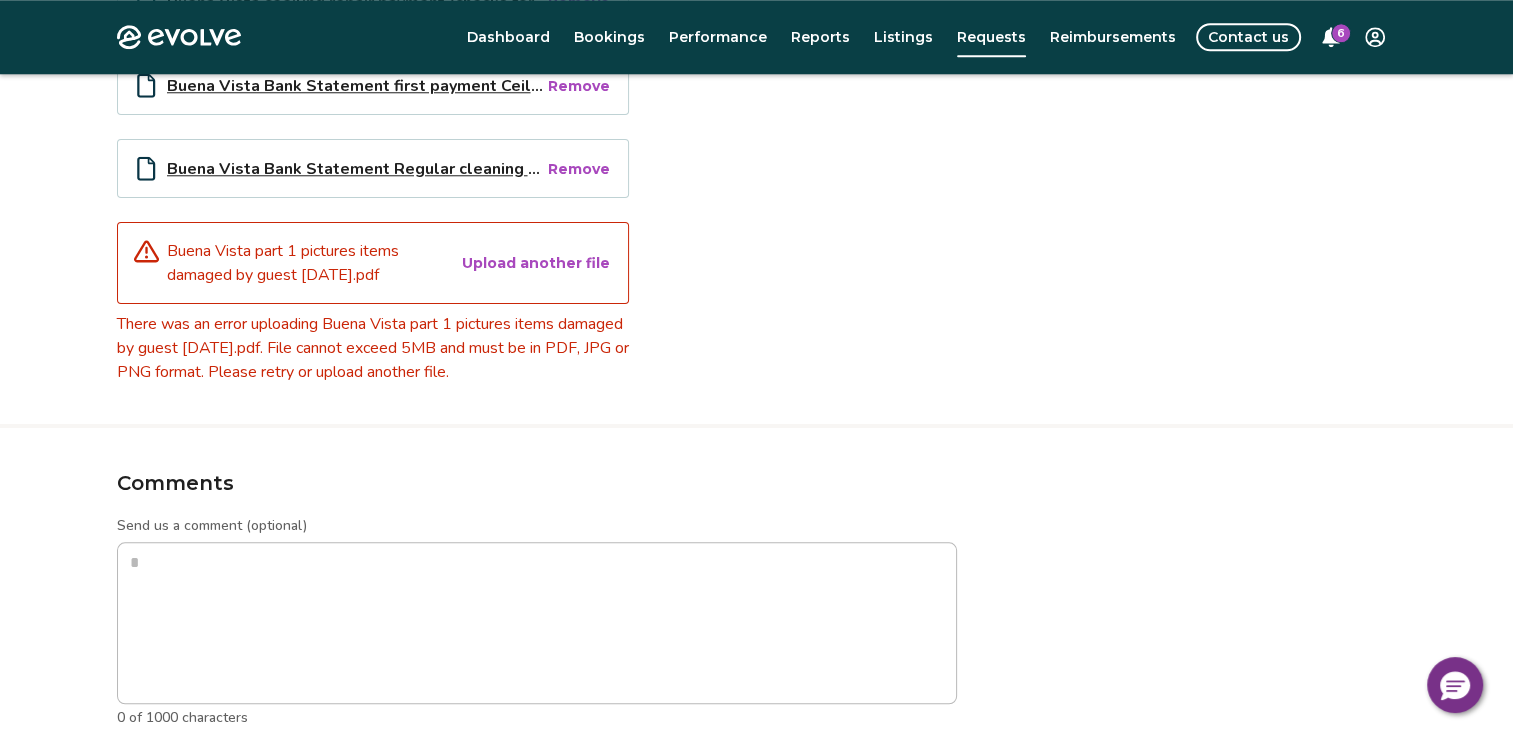 scroll, scrollTop: 1836, scrollLeft: 0, axis: vertical 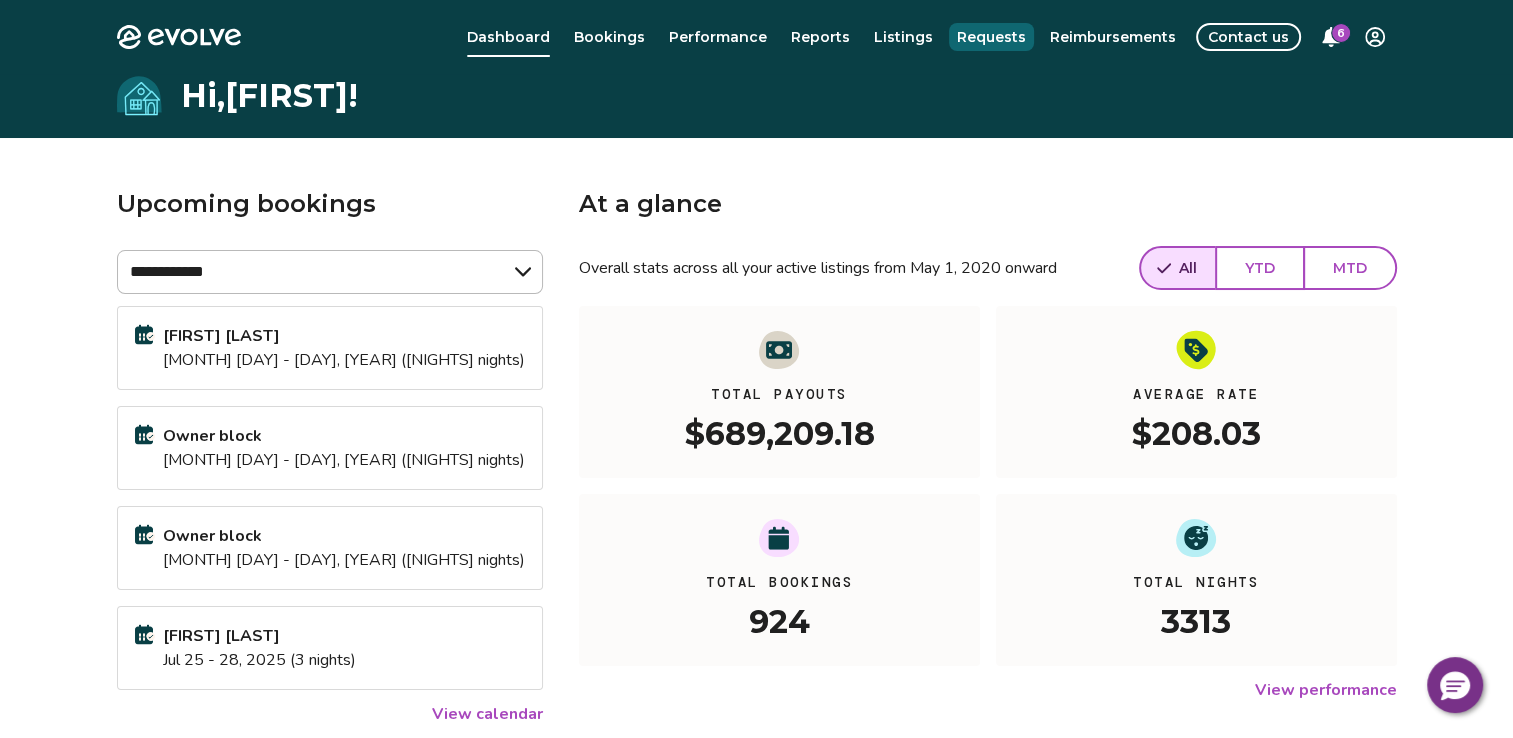 click on "Requests" at bounding box center [991, 37] 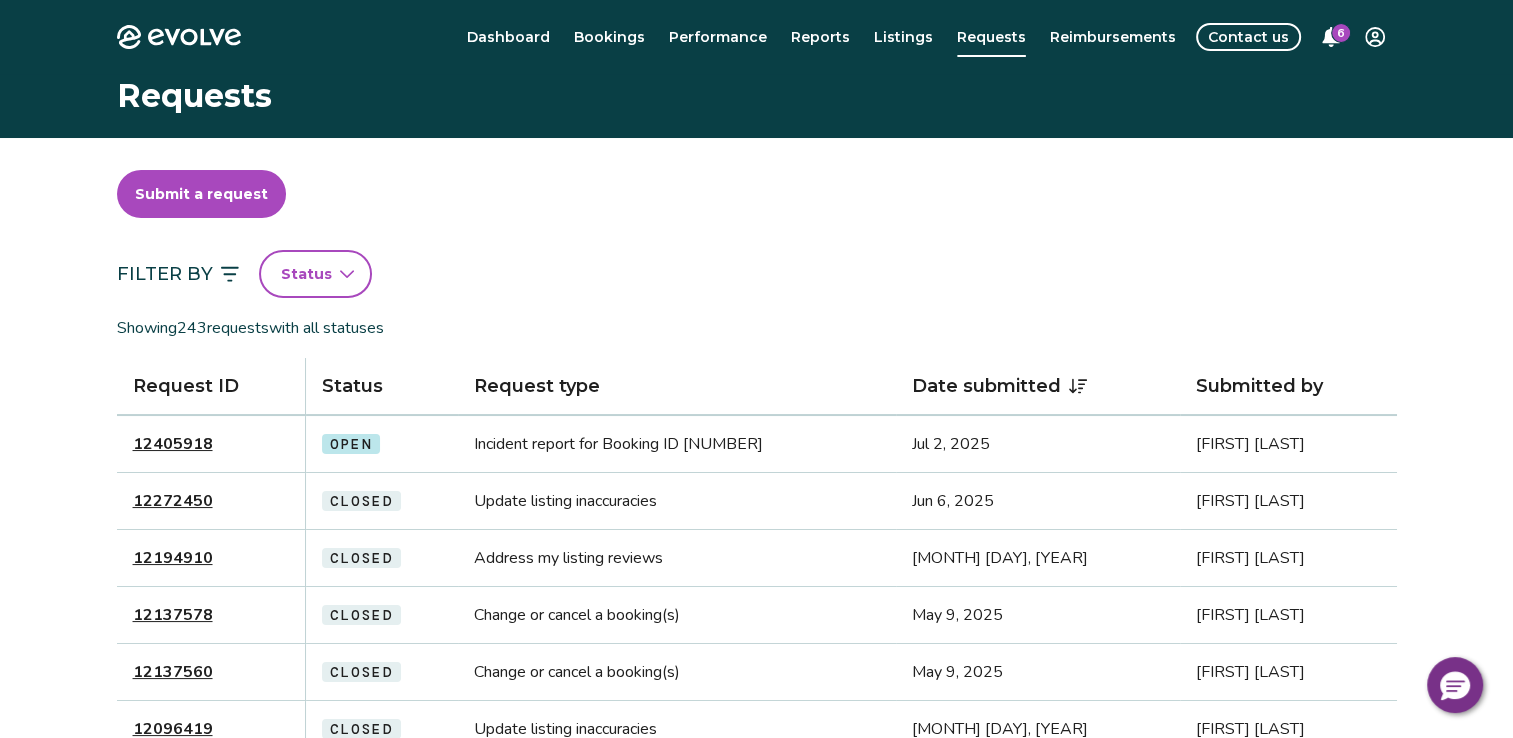 click on "12405918" at bounding box center (173, 444) 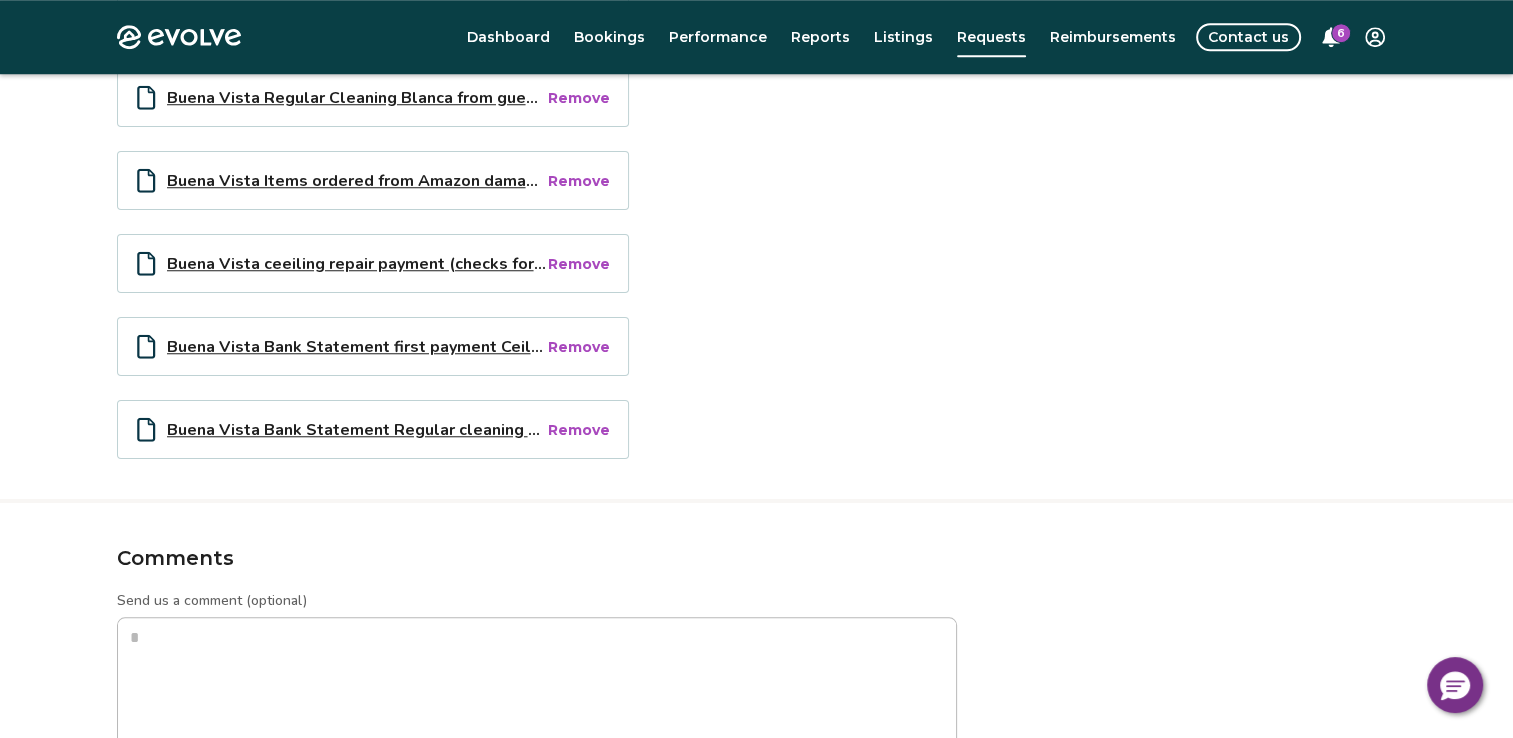 scroll, scrollTop: 1450, scrollLeft: 0, axis: vertical 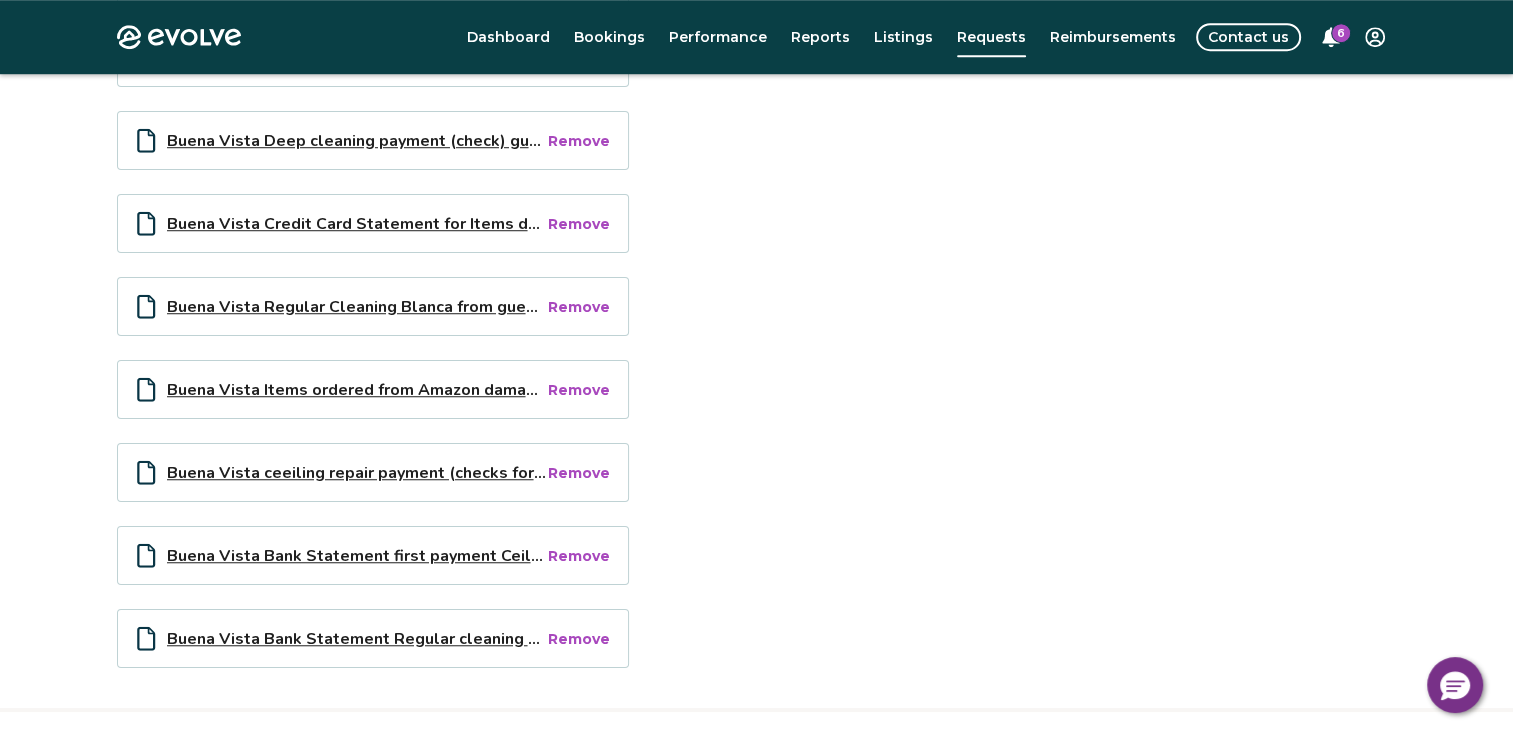 type on "*" 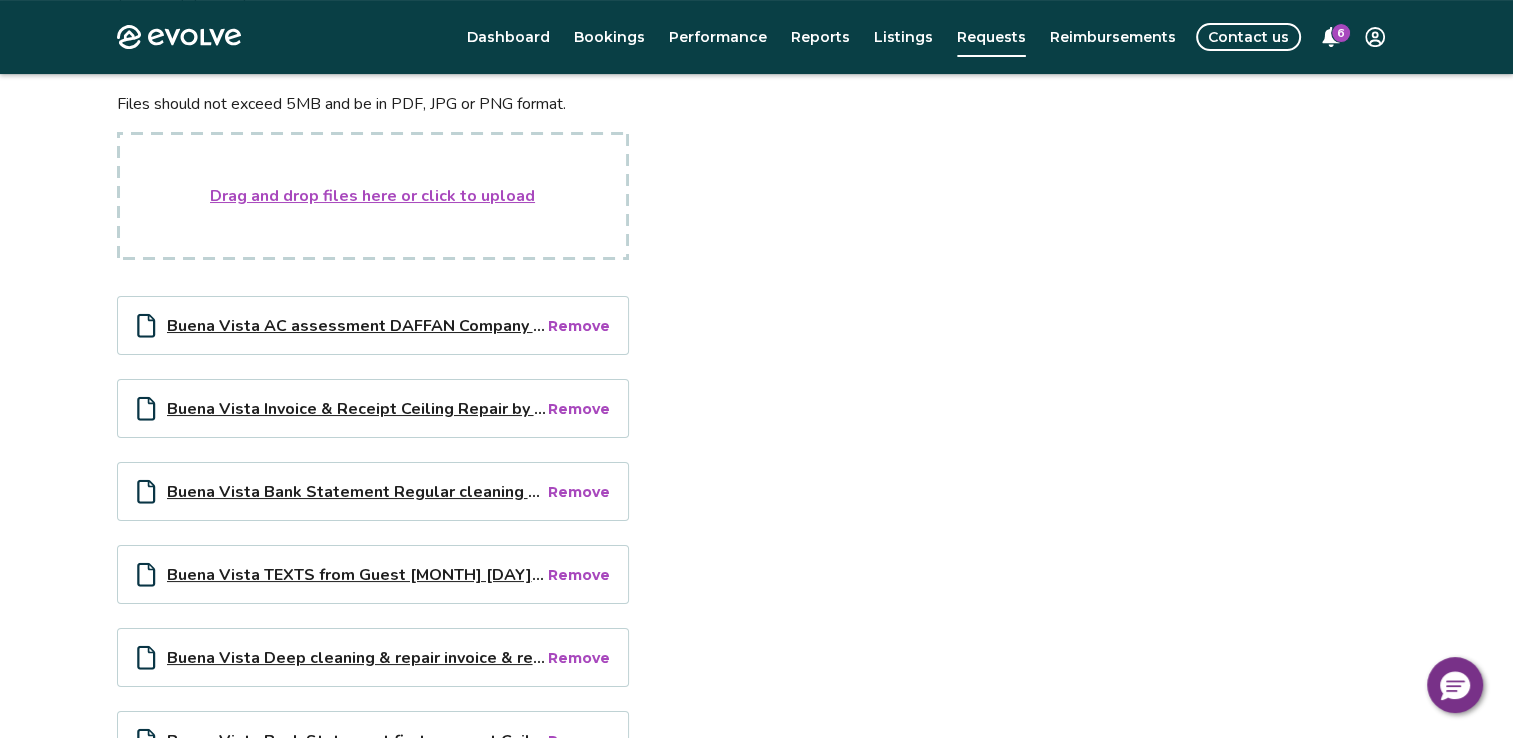scroll, scrollTop: 350, scrollLeft: 0, axis: vertical 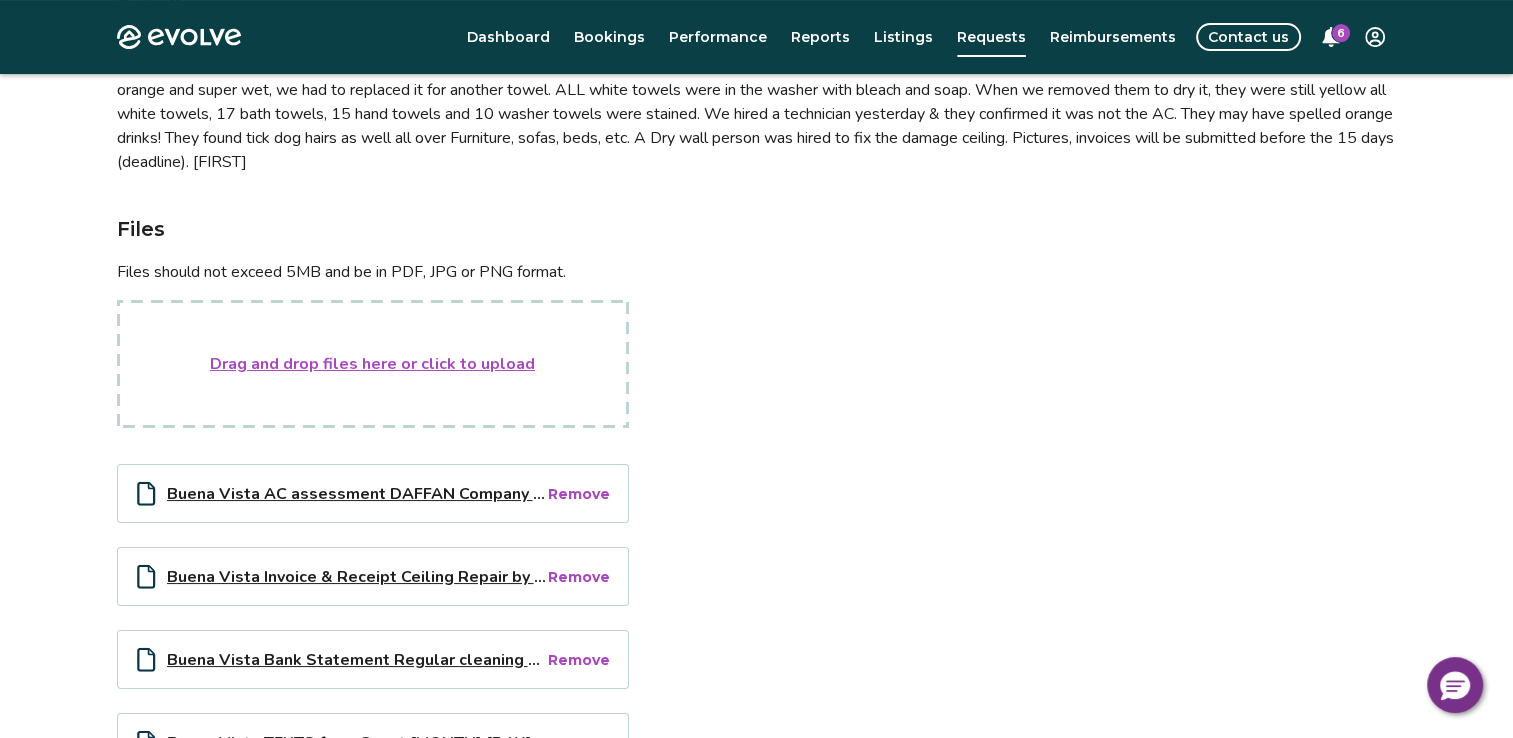 click on "Drag and drop files here or click to upload" at bounding box center (372, 364) 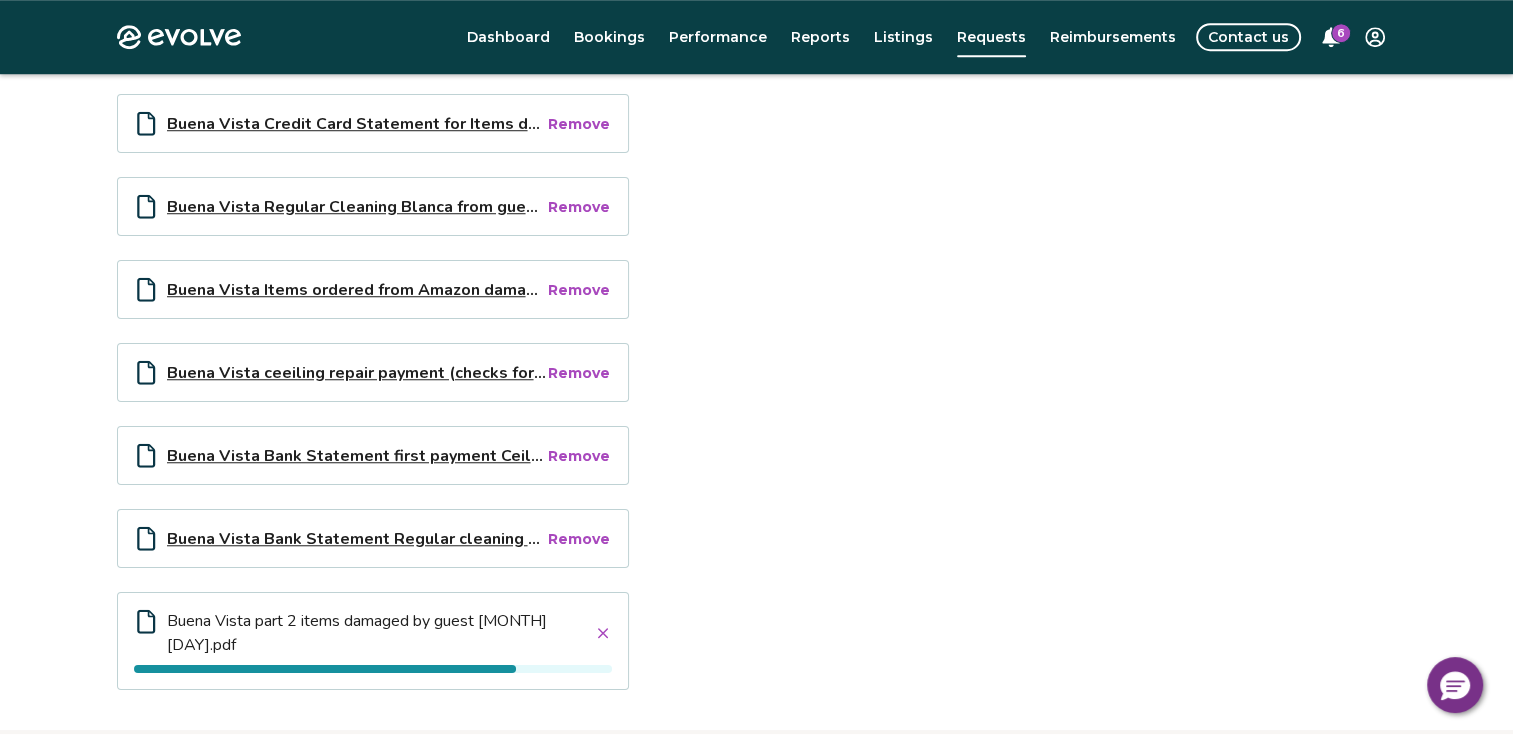 scroll, scrollTop: 1850, scrollLeft: 0, axis: vertical 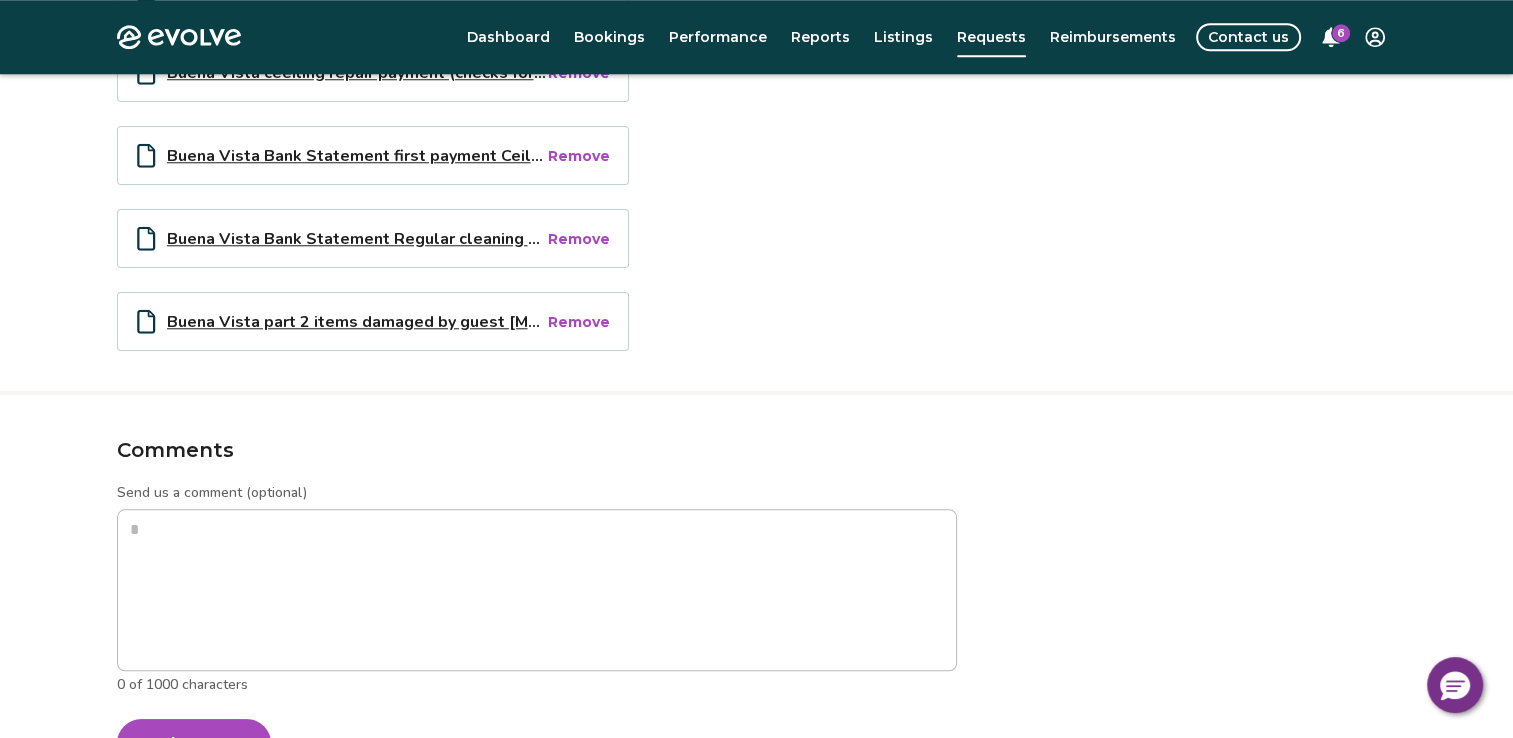 type on "*" 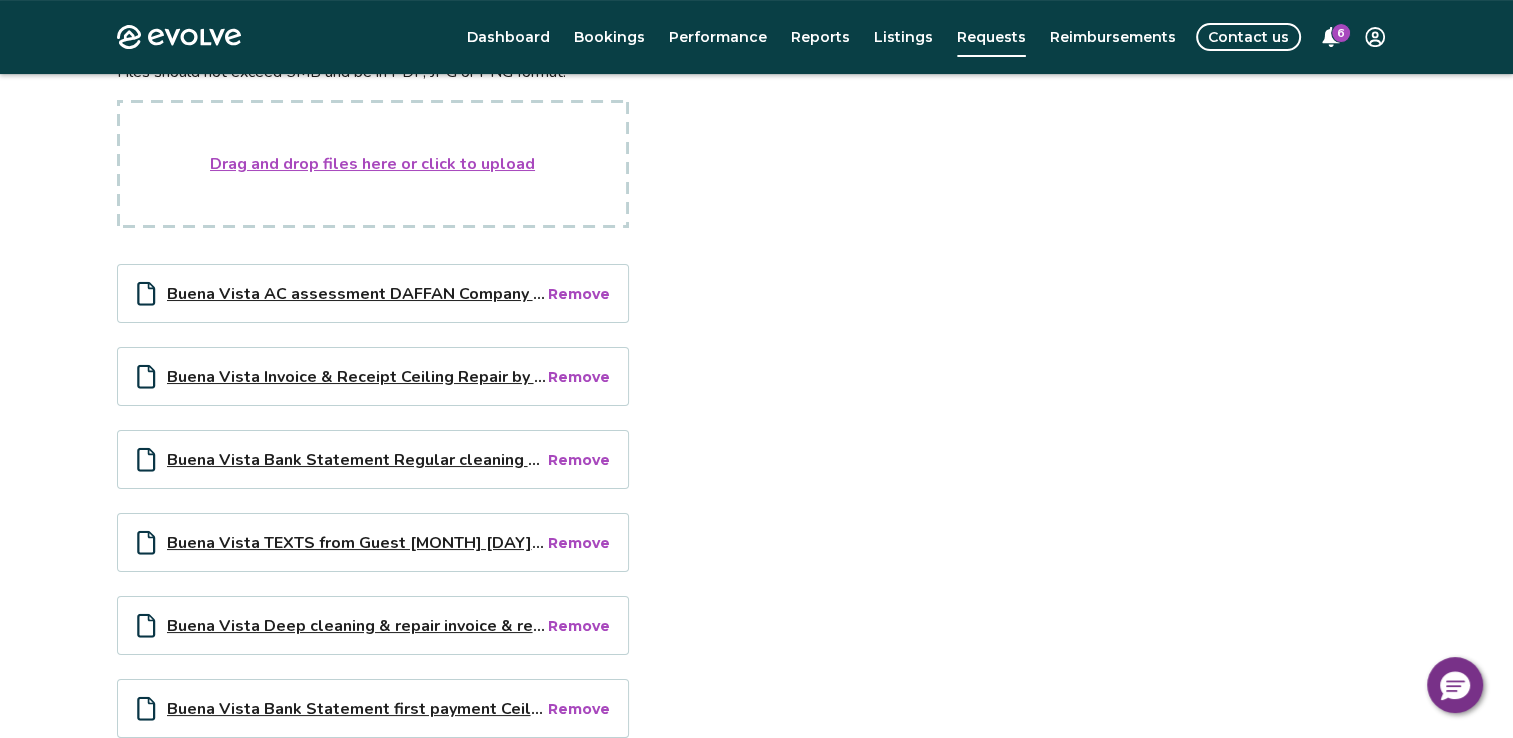scroll, scrollTop: 450, scrollLeft: 0, axis: vertical 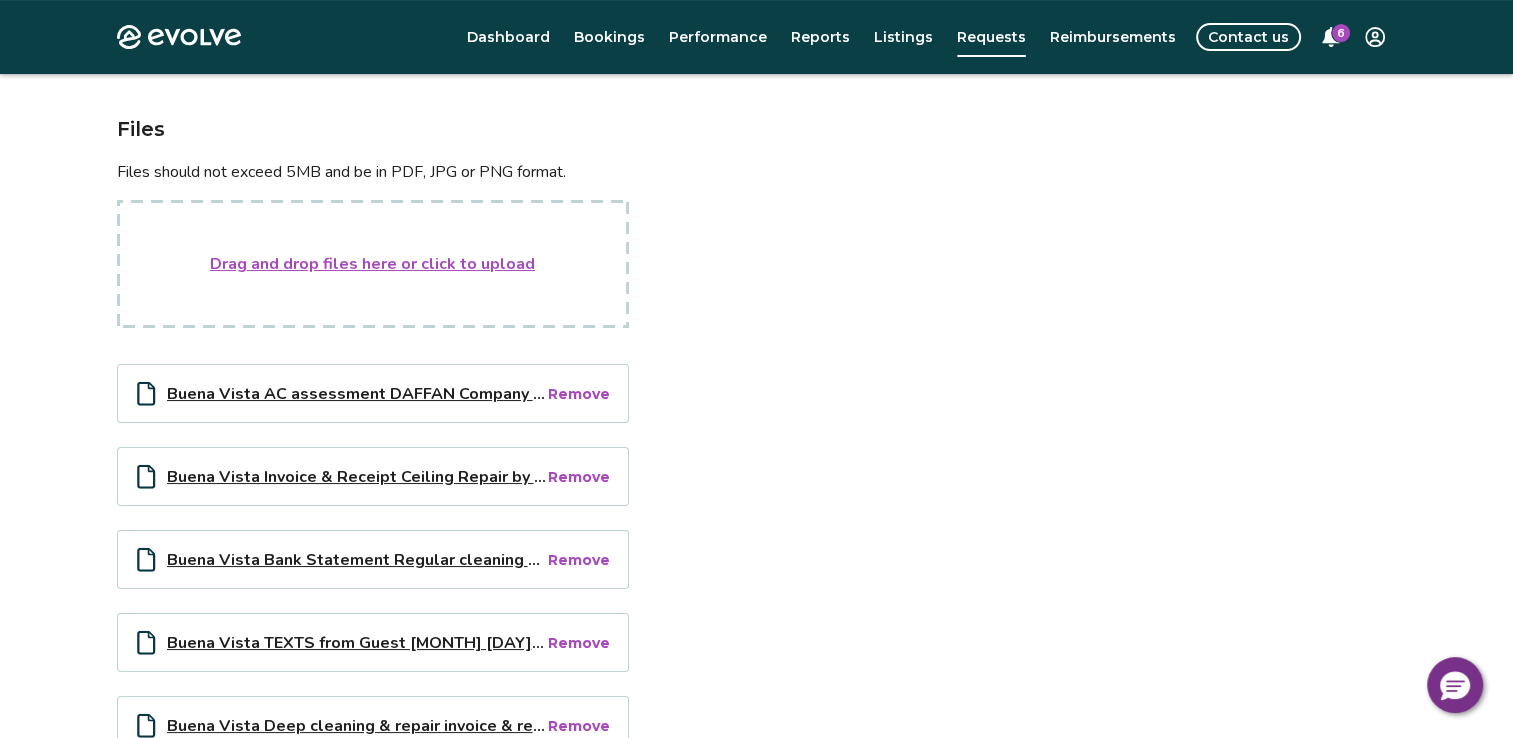 click on "Drag and drop files here or click to upload" at bounding box center [372, 264] 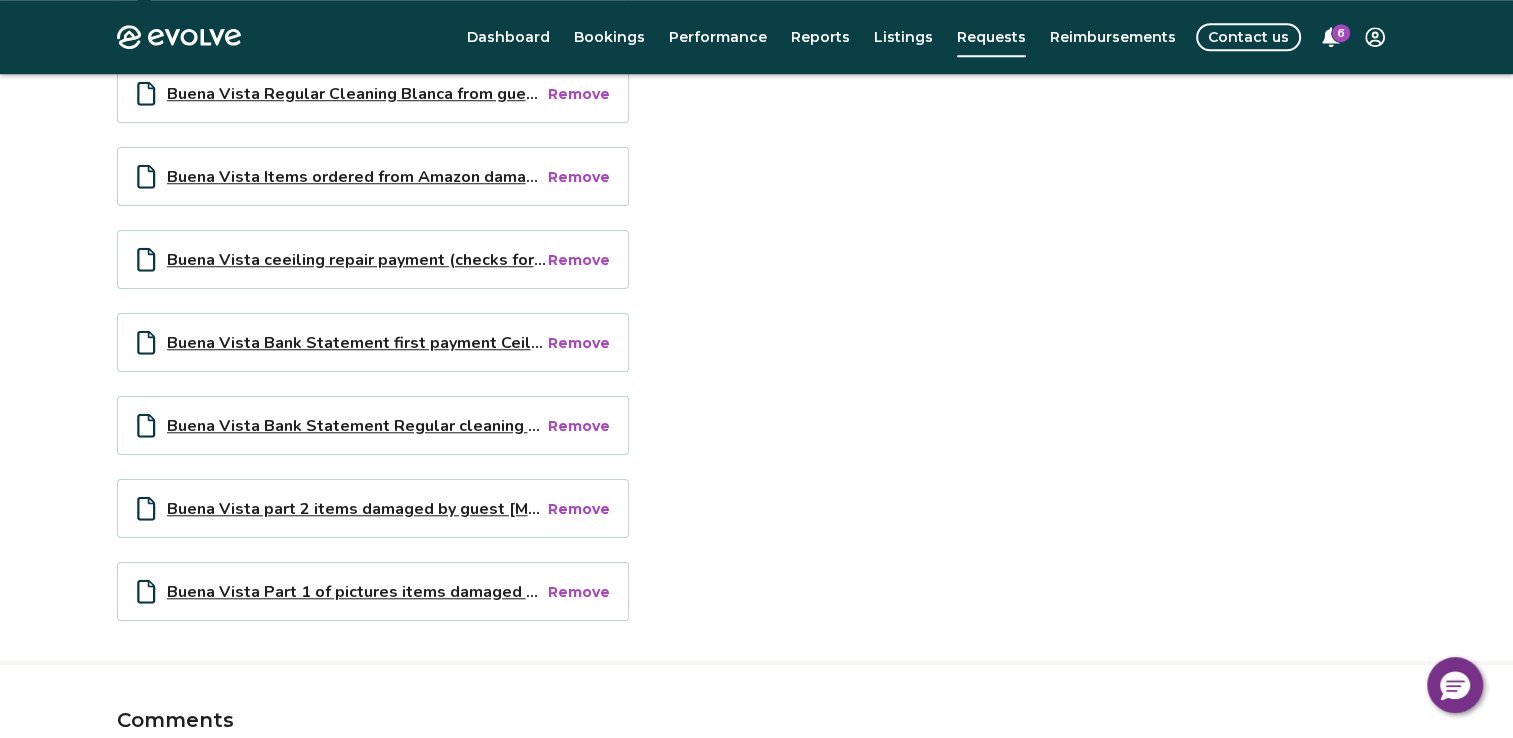 scroll, scrollTop: 1650, scrollLeft: 0, axis: vertical 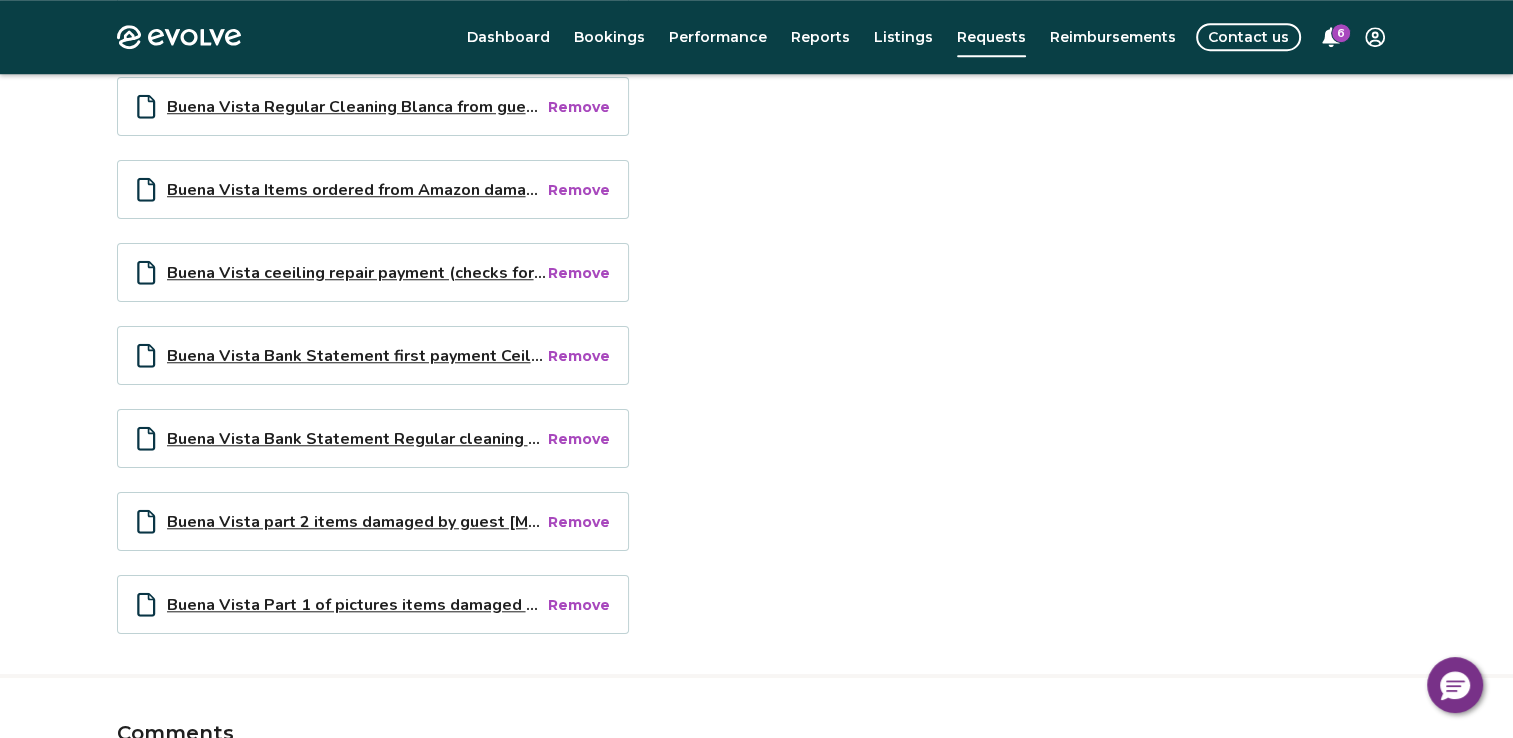 type on "*" 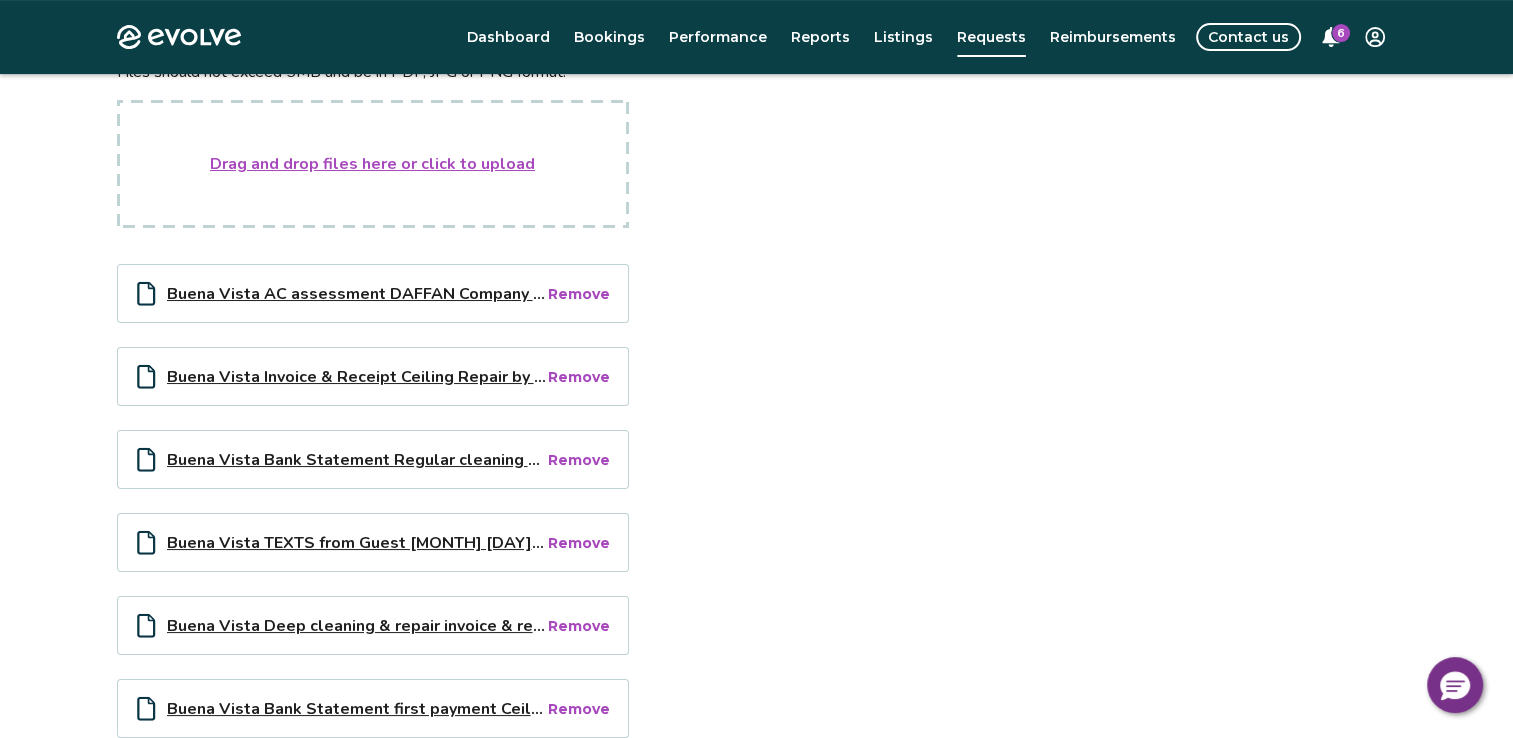 scroll, scrollTop: 250, scrollLeft: 0, axis: vertical 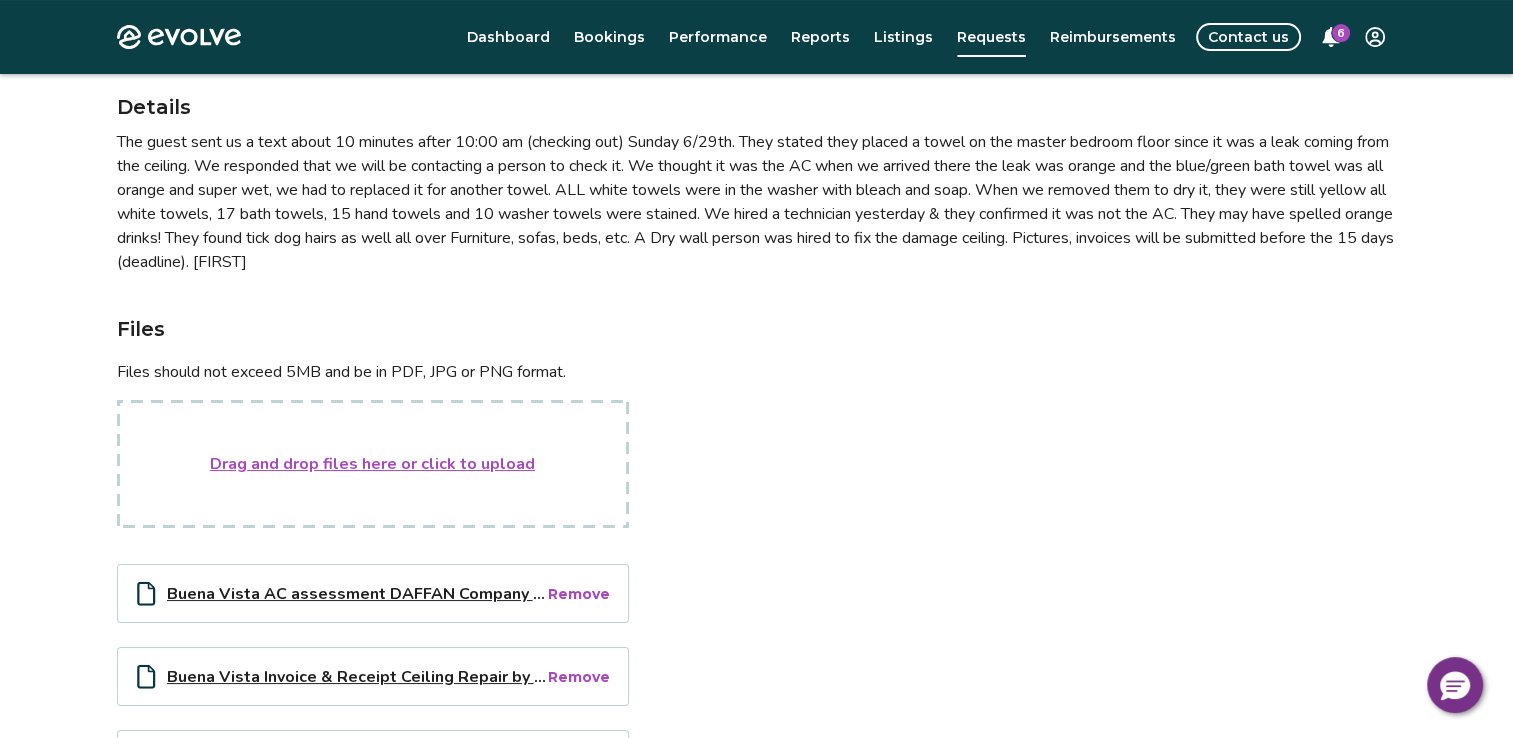 click on "Drag and drop files here or click to upload" at bounding box center (372, 464) 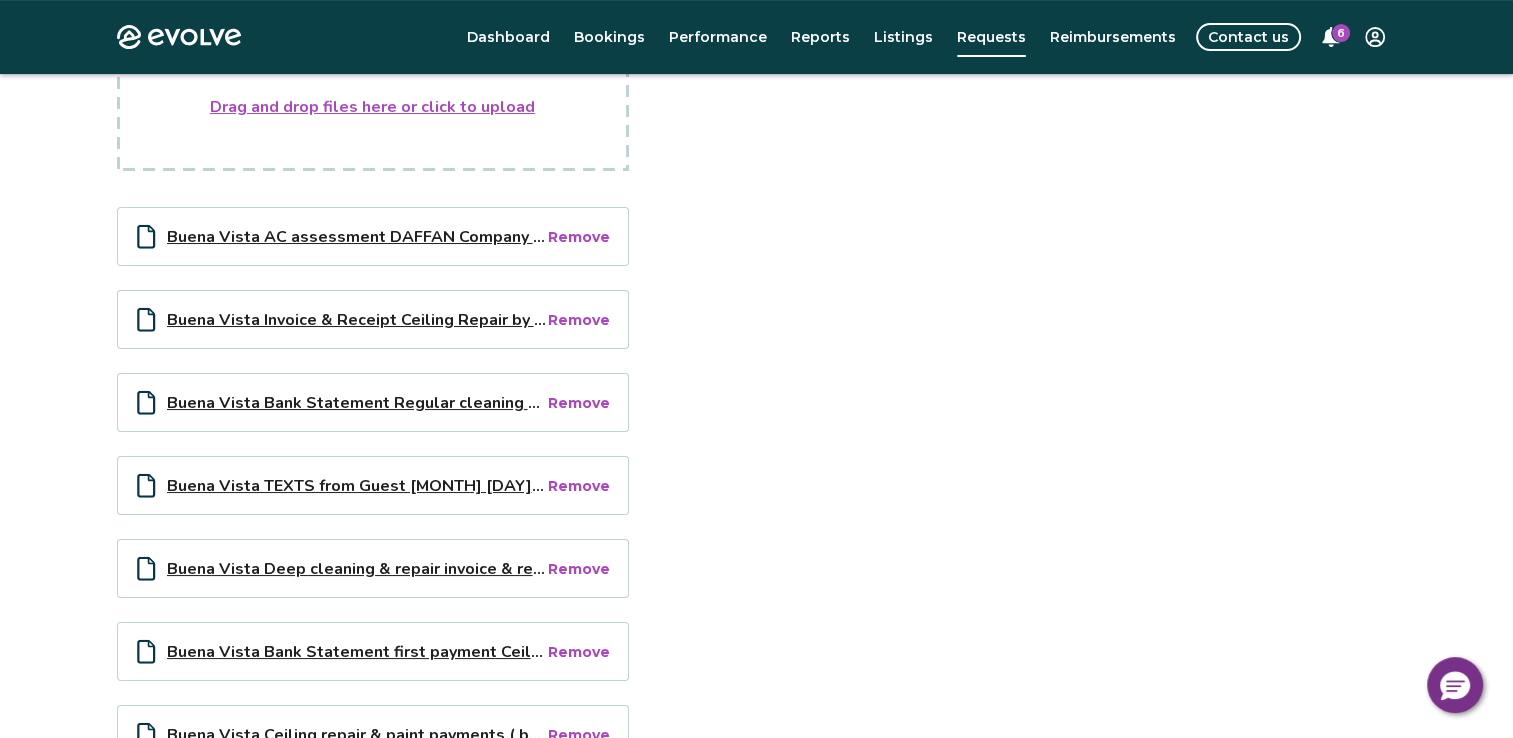 scroll, scrollTop: 450, scrollLeft: 0, axis: vertical 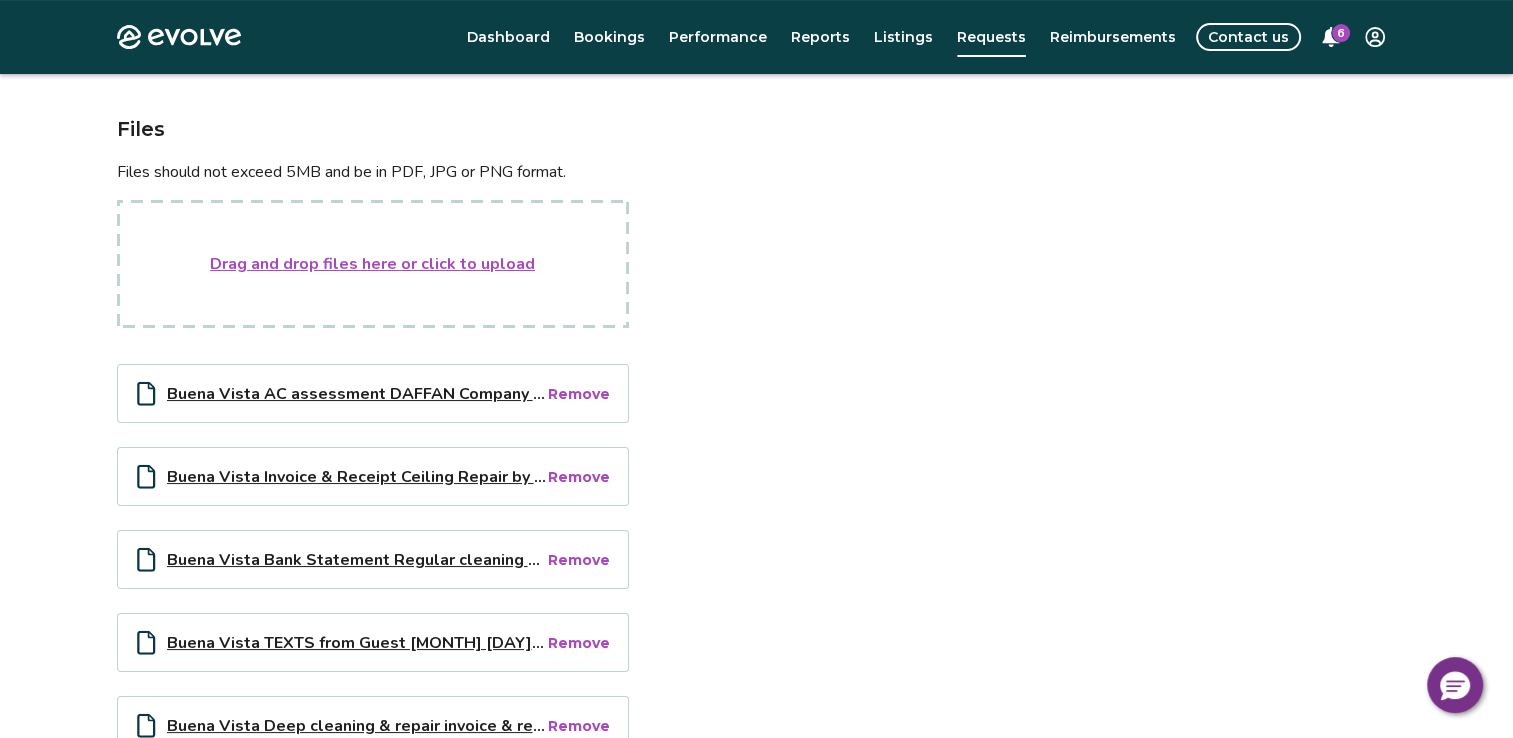 click on "Drag and drop files here or click to upload" at bounding box center [372, 264] 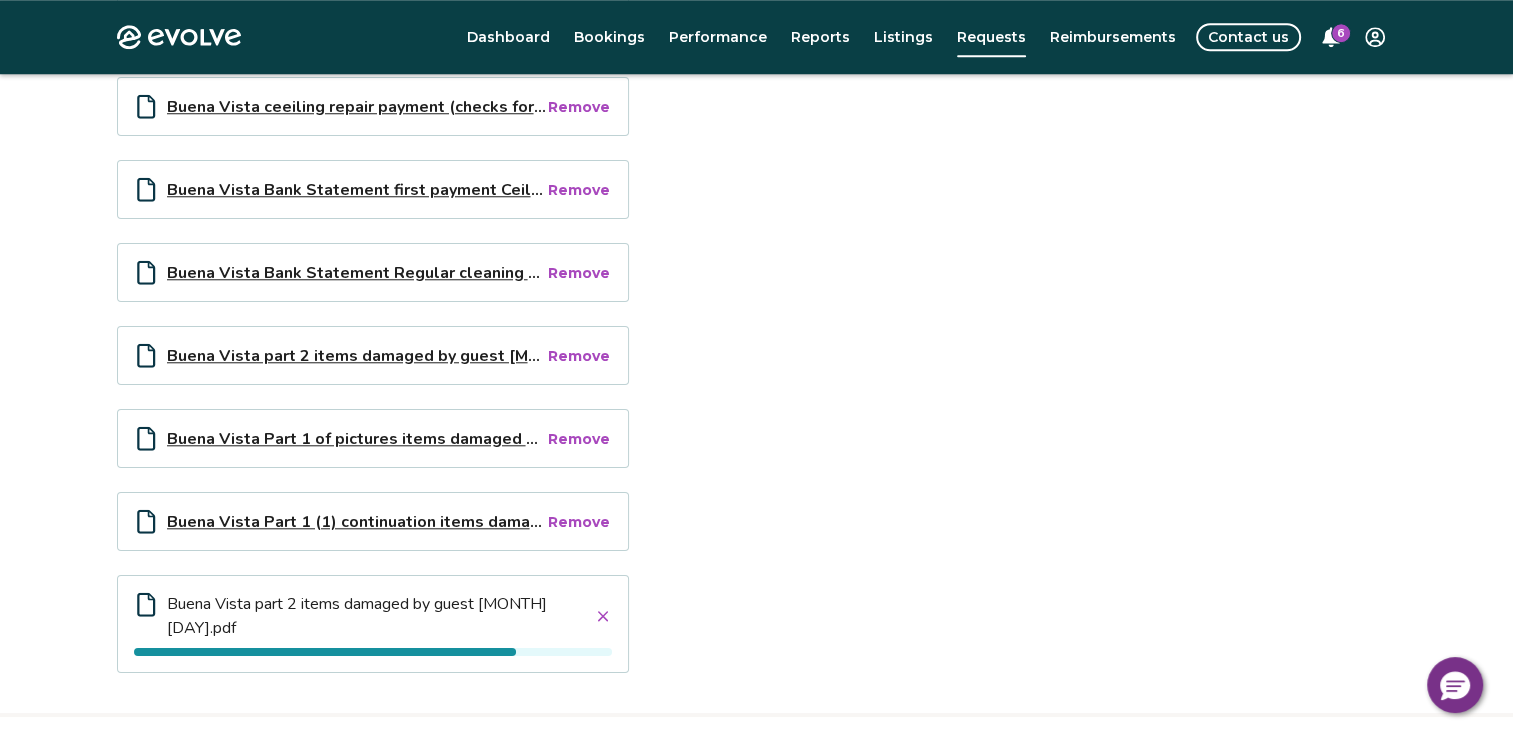 scroll, scrollTop: 1850, scrollLeft: 0, axis: vertical 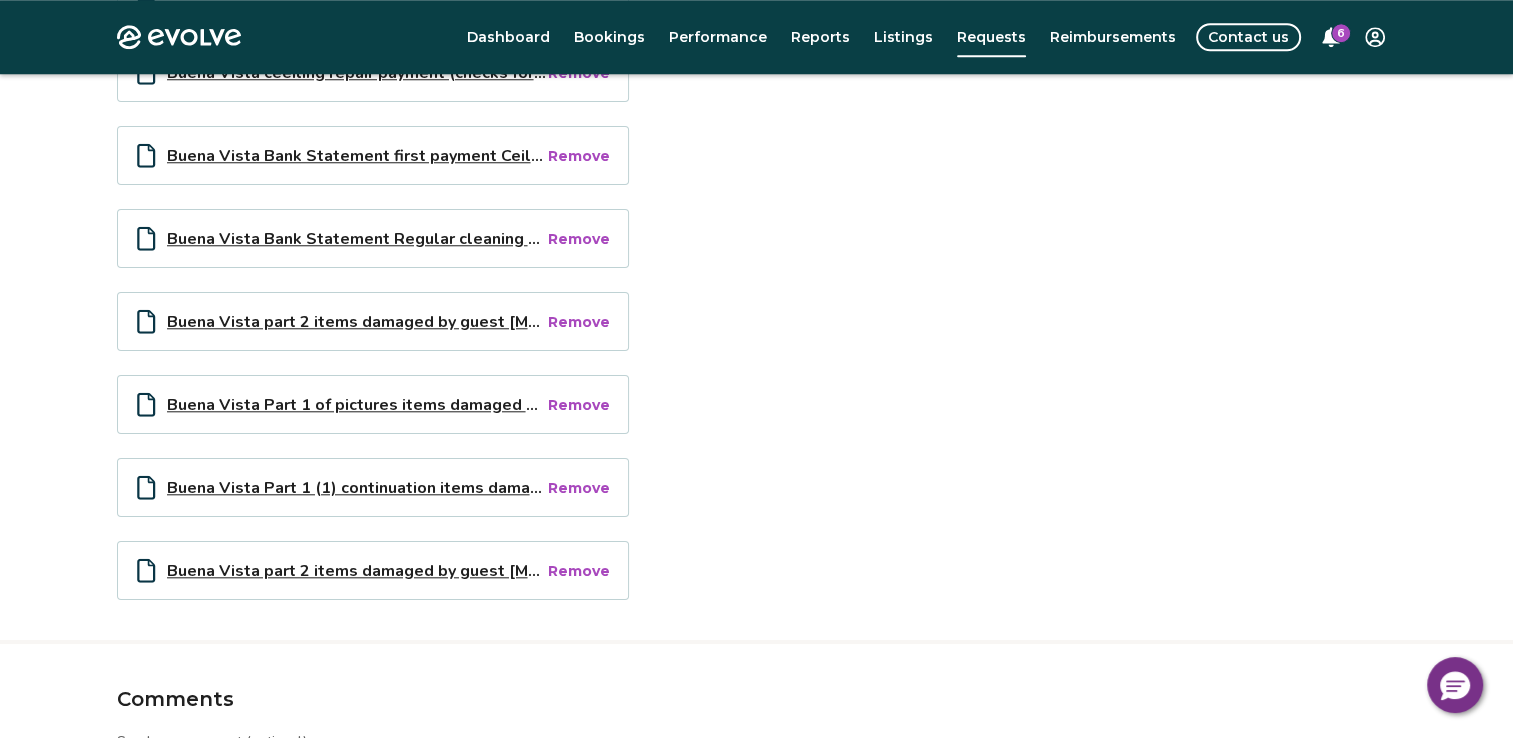 click on "Remove" at bounding box center [579, 322] 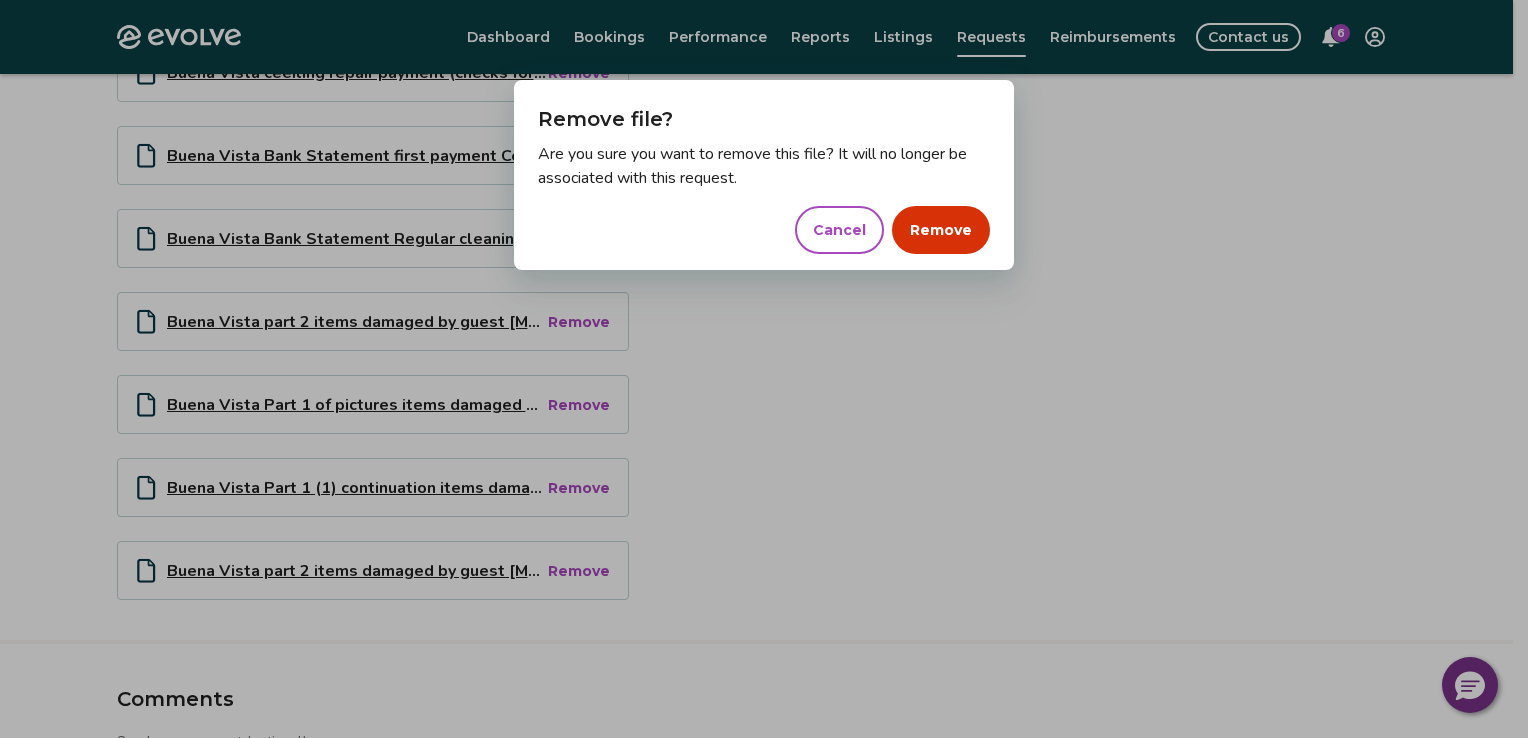 click on "Remove" at bounding box center (941, 230) 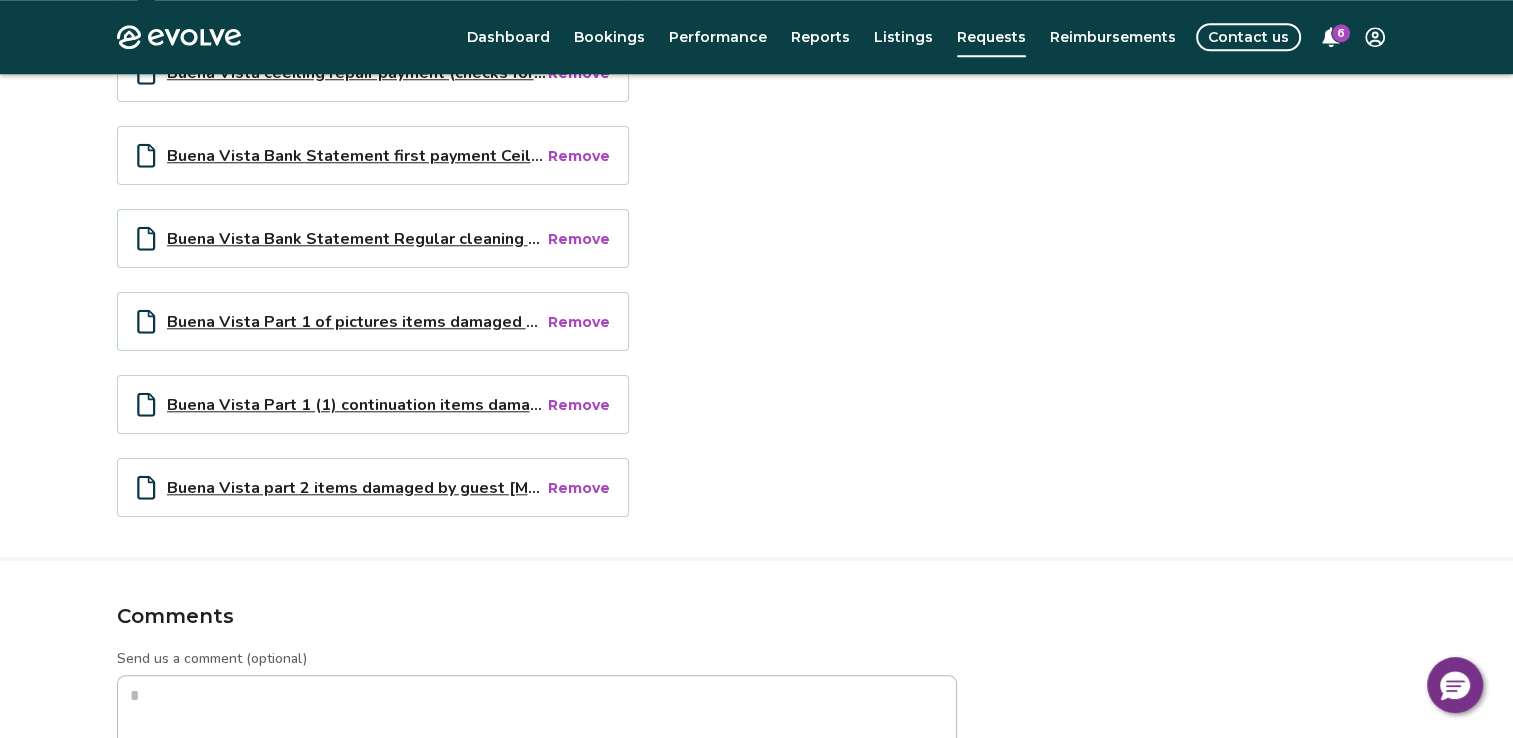 type on "*" 